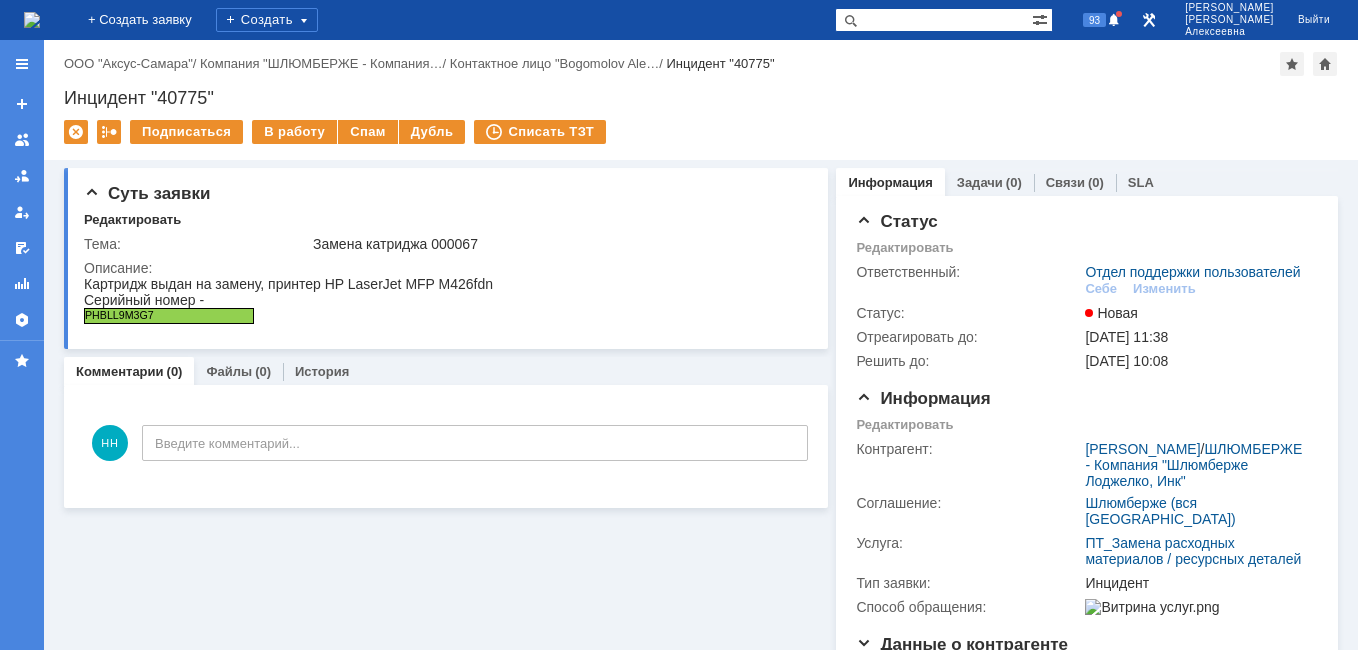 scroll, scrollTop: 0, scrollLeft: 0, axis: both 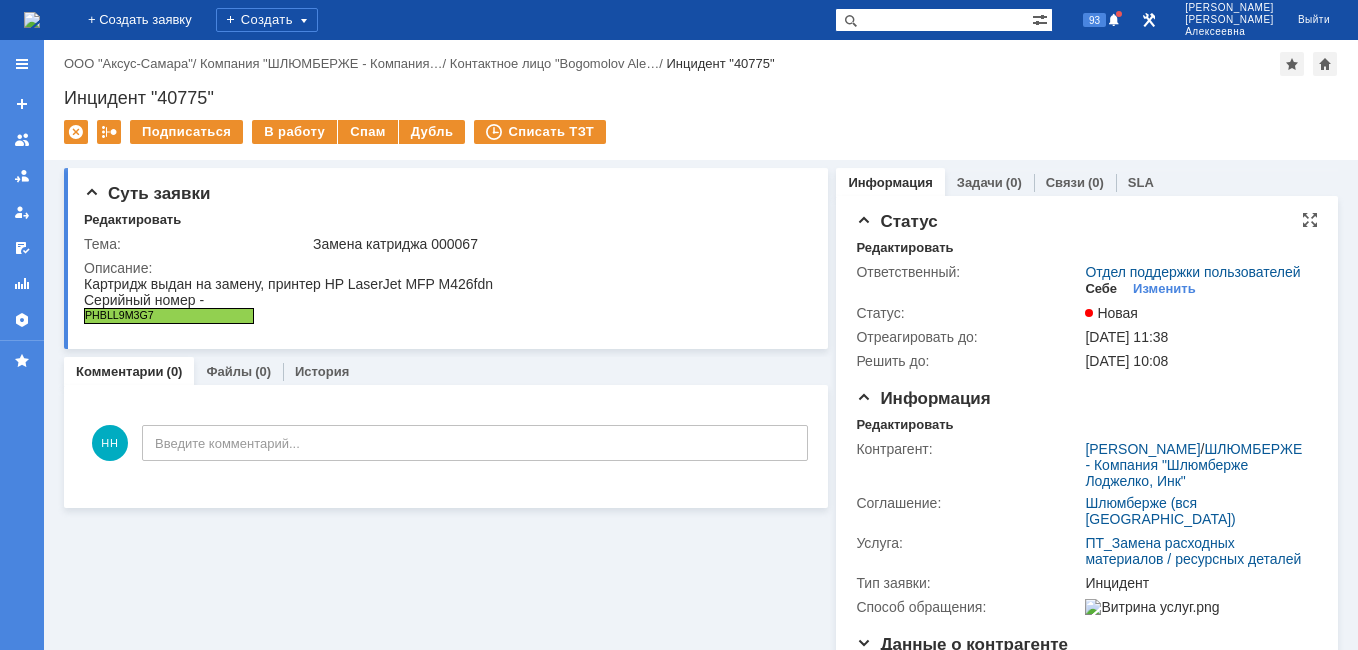 click on "Себе" at bounding box center [1101, 289] 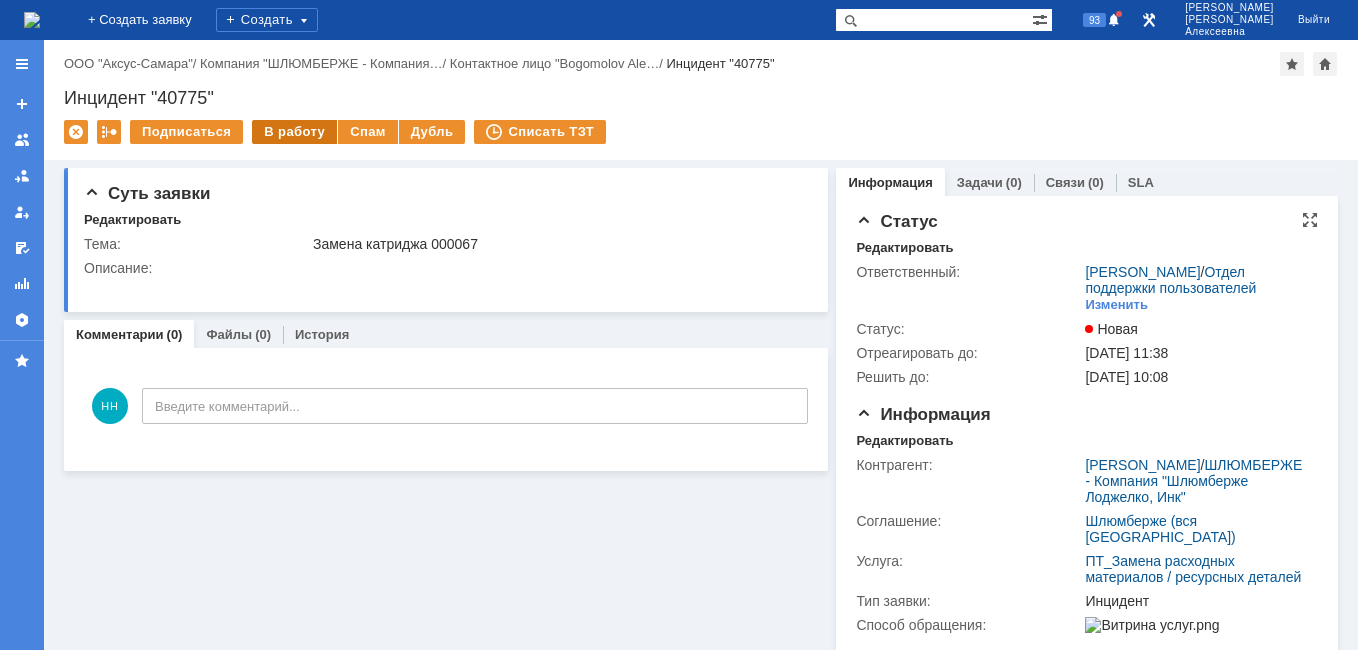 scroll, scrollTop: 0, scrollLeft: 0, axis: both 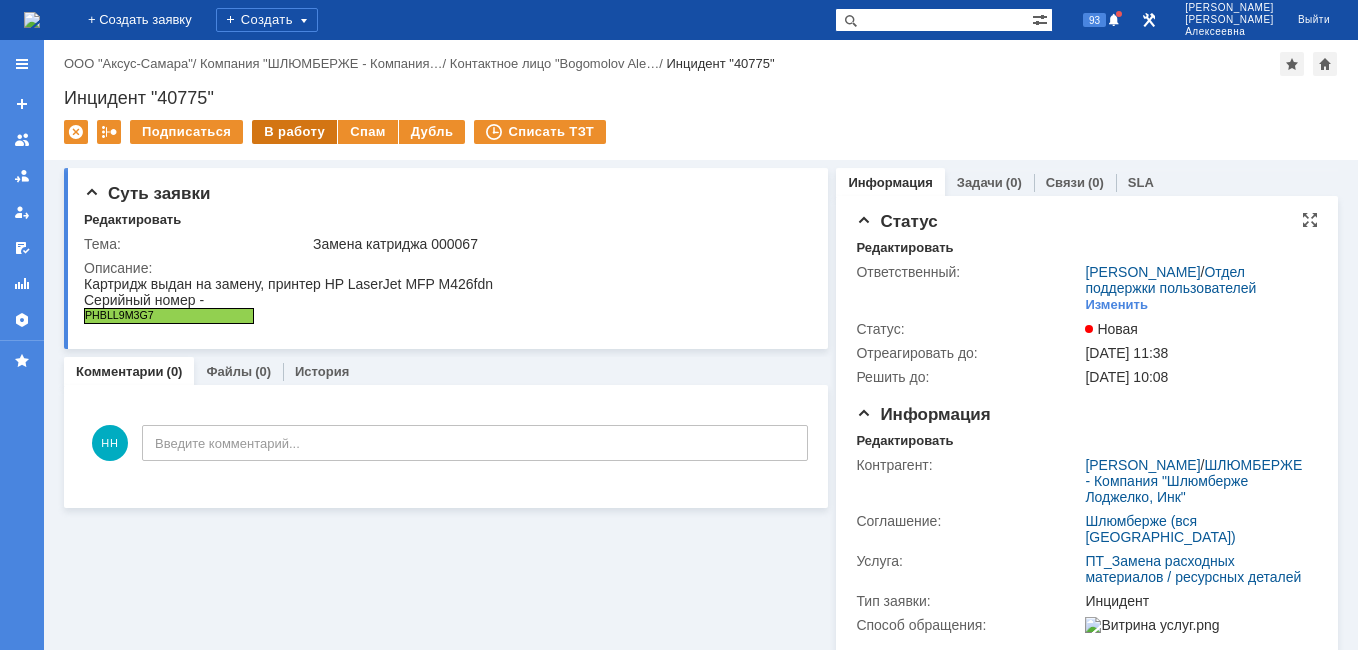 click on "В работу" at bounding box center [294, 132] 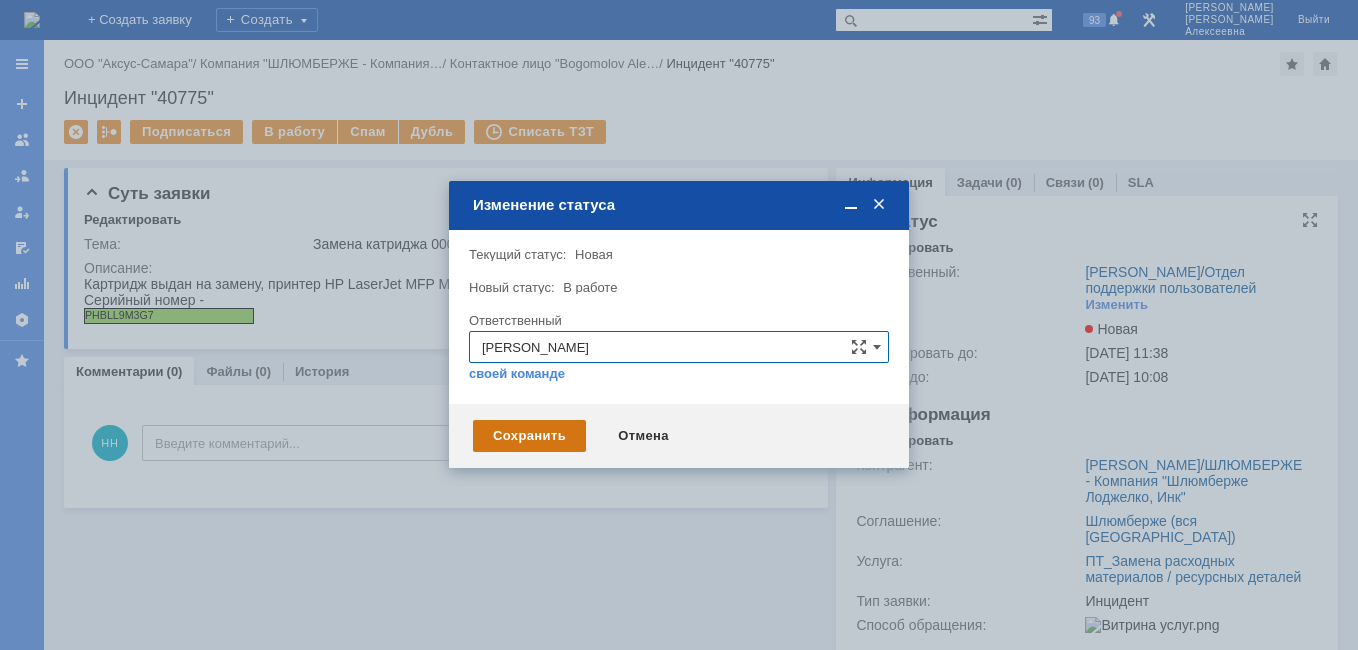 click on "Сохранить" at bounding box center [529, 436] 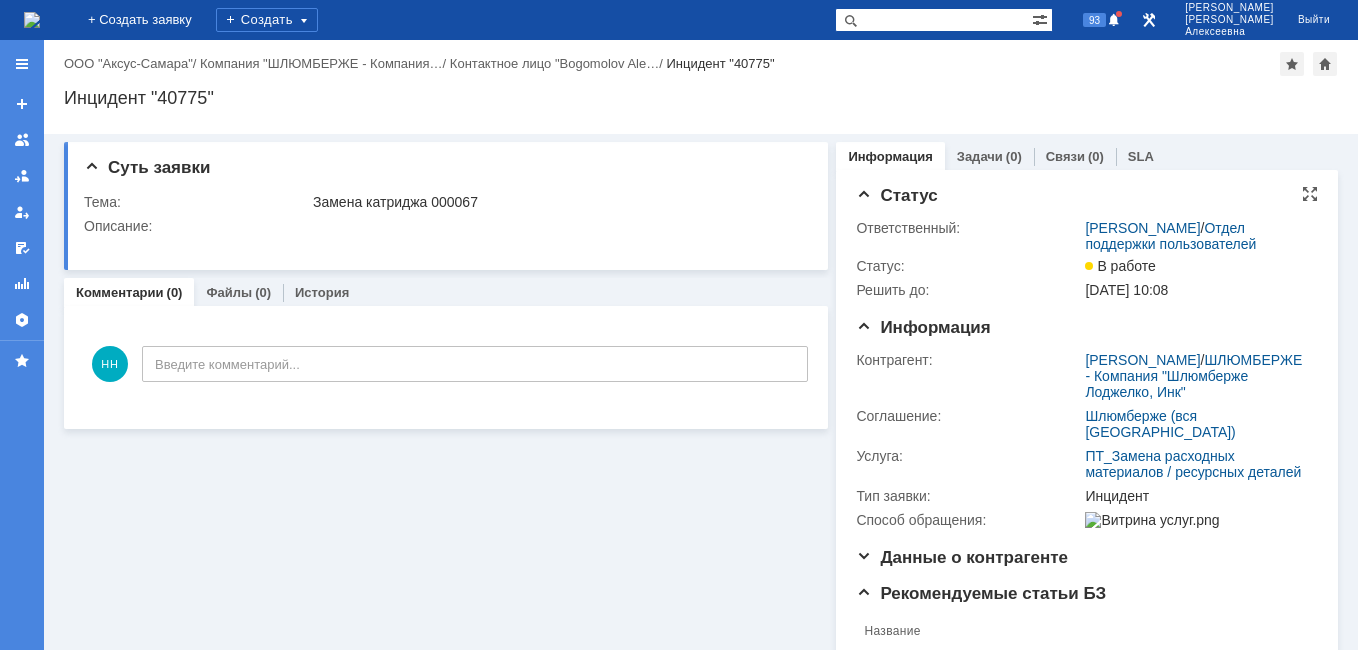 scroll, scrollTop: 0, scrollLeft: 0, axis: both 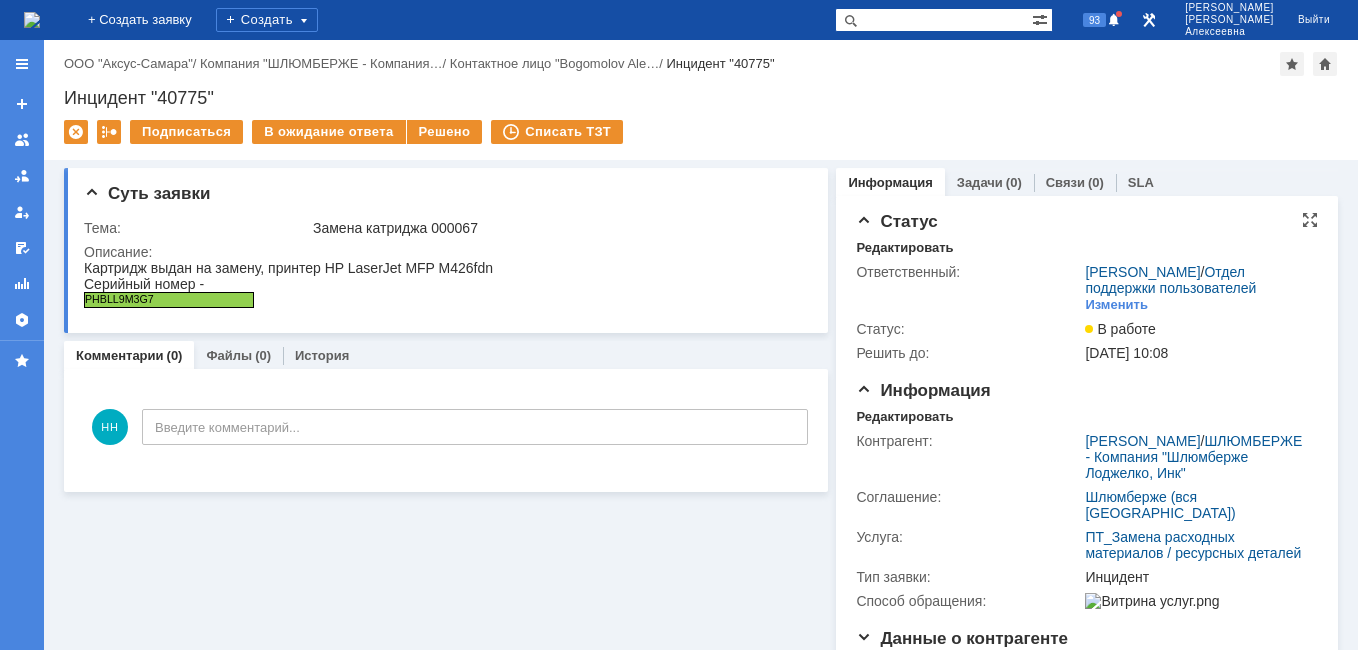 click at bounding box center [32, 20] 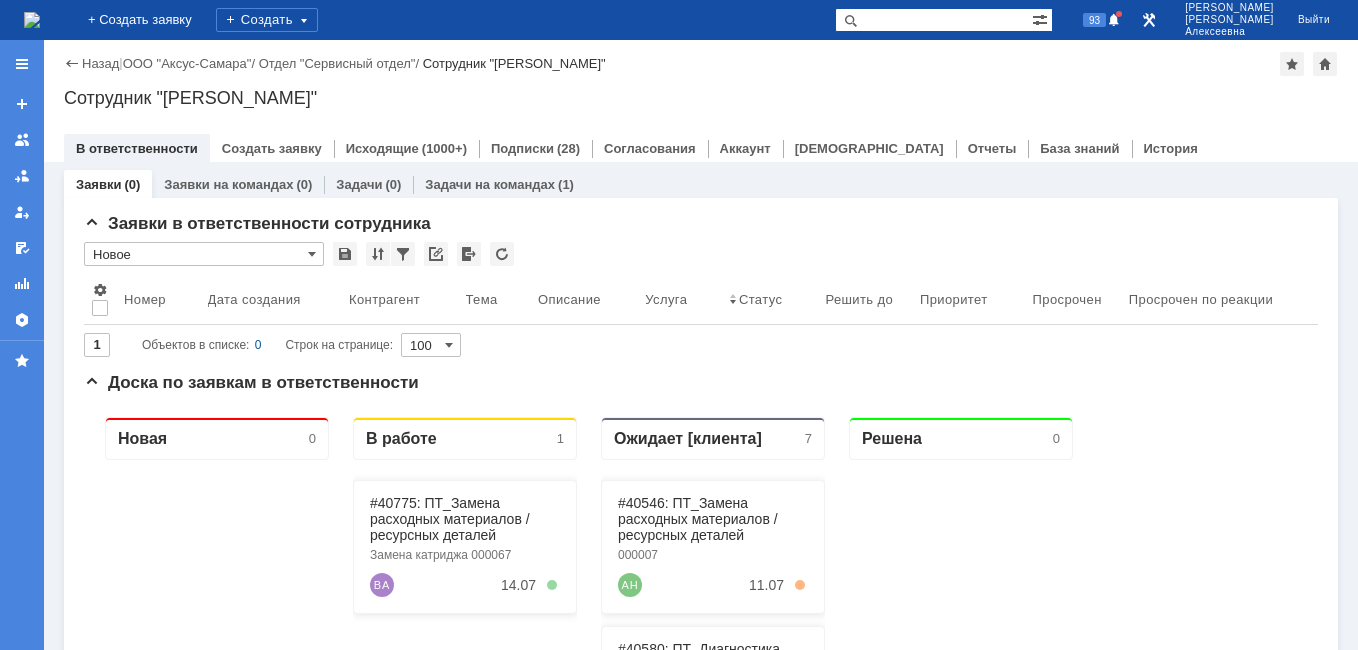 scroll, scrollTop: 0, scrollLeft: 0, axis: both 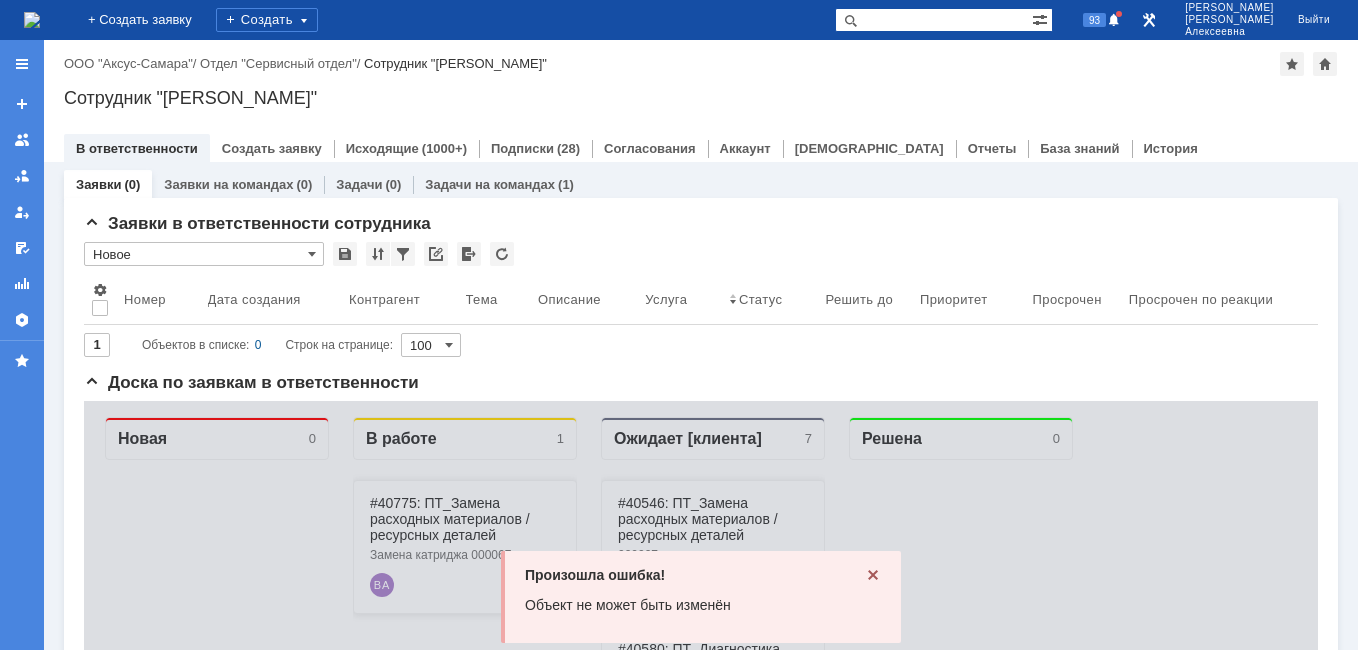 click 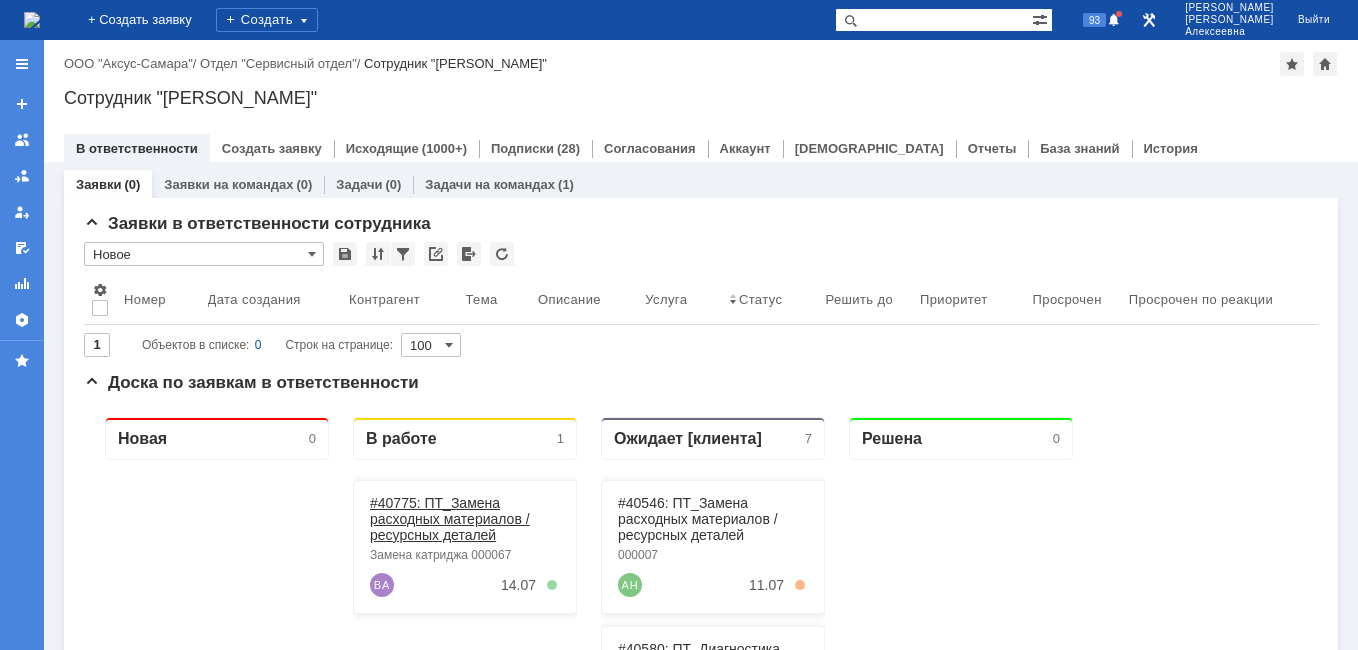 click on "#40775: ПТ_Замена расходных материалов / ресурсных деталей" at bounding box center (450, 519) 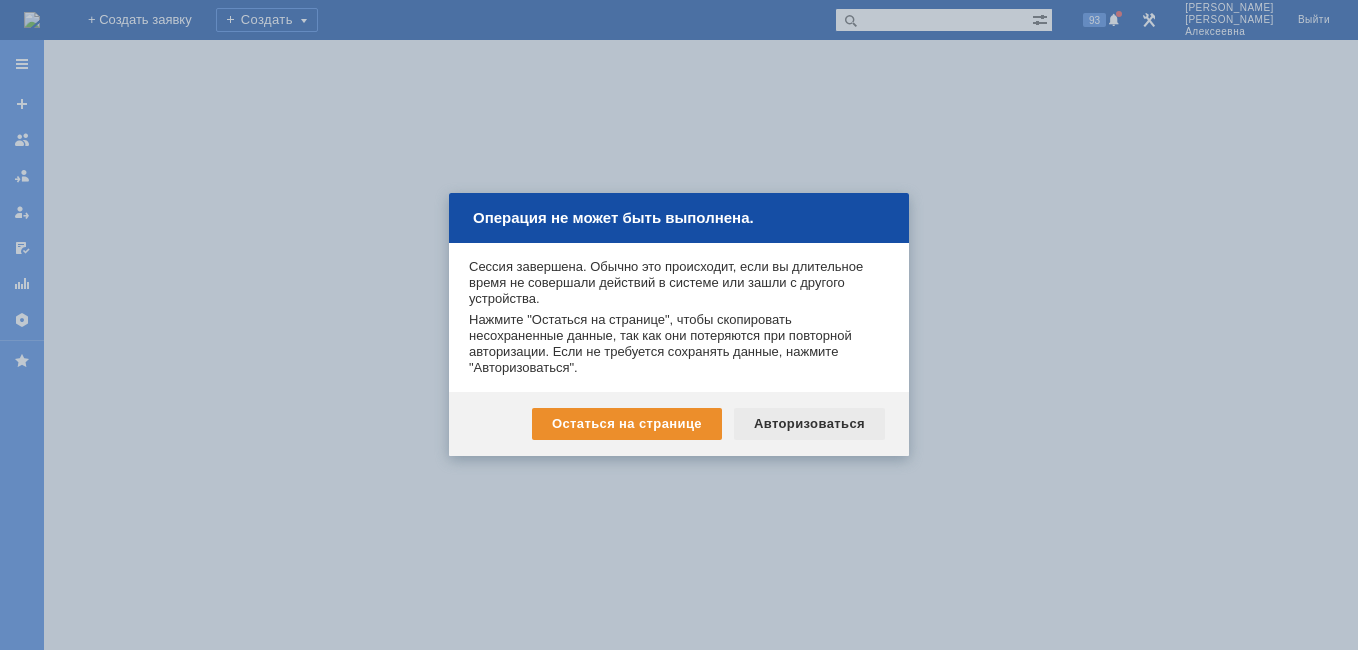 click on "Авторизоваться" at bounding box center (809, 424) 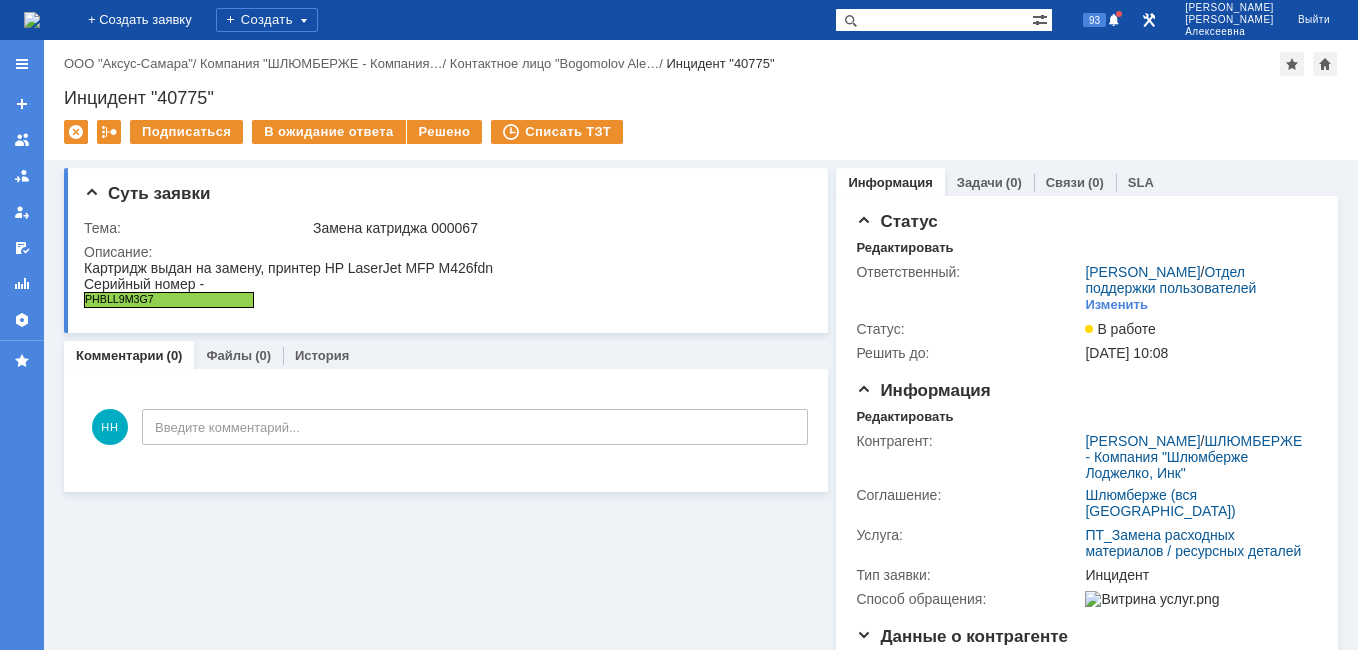 scroll, scrollTop: 0, scrollLeft: 0, axis: both 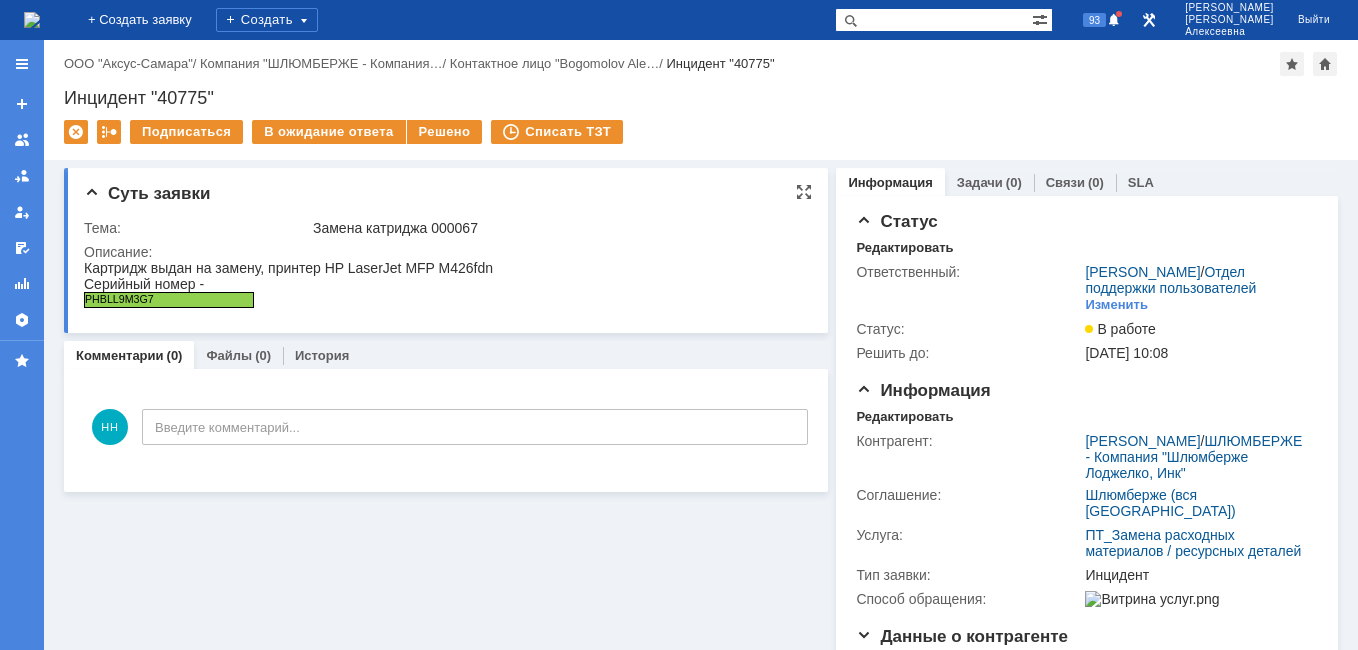 click on "PHBLL9M3G7" at bounding box center [169, 300] 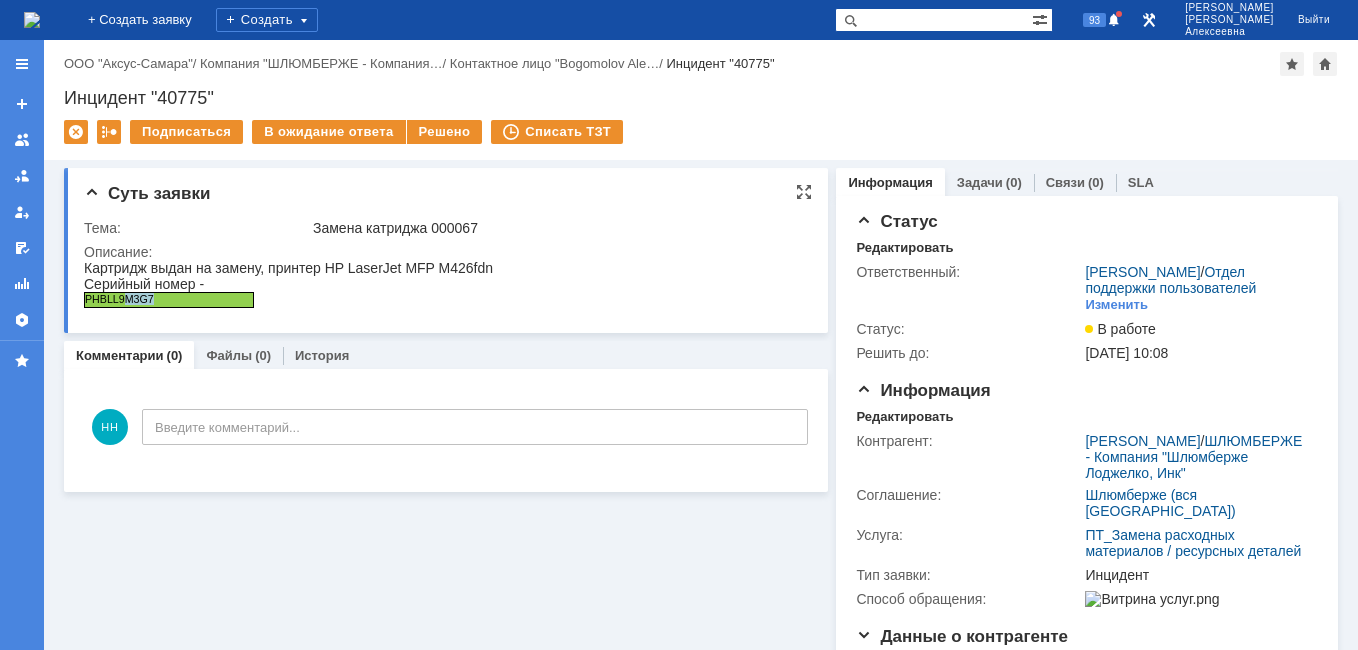 drag, startPoint x: 155, startPoint y: 298, endPoint x: 126, endPoint y: 298, distance: 29 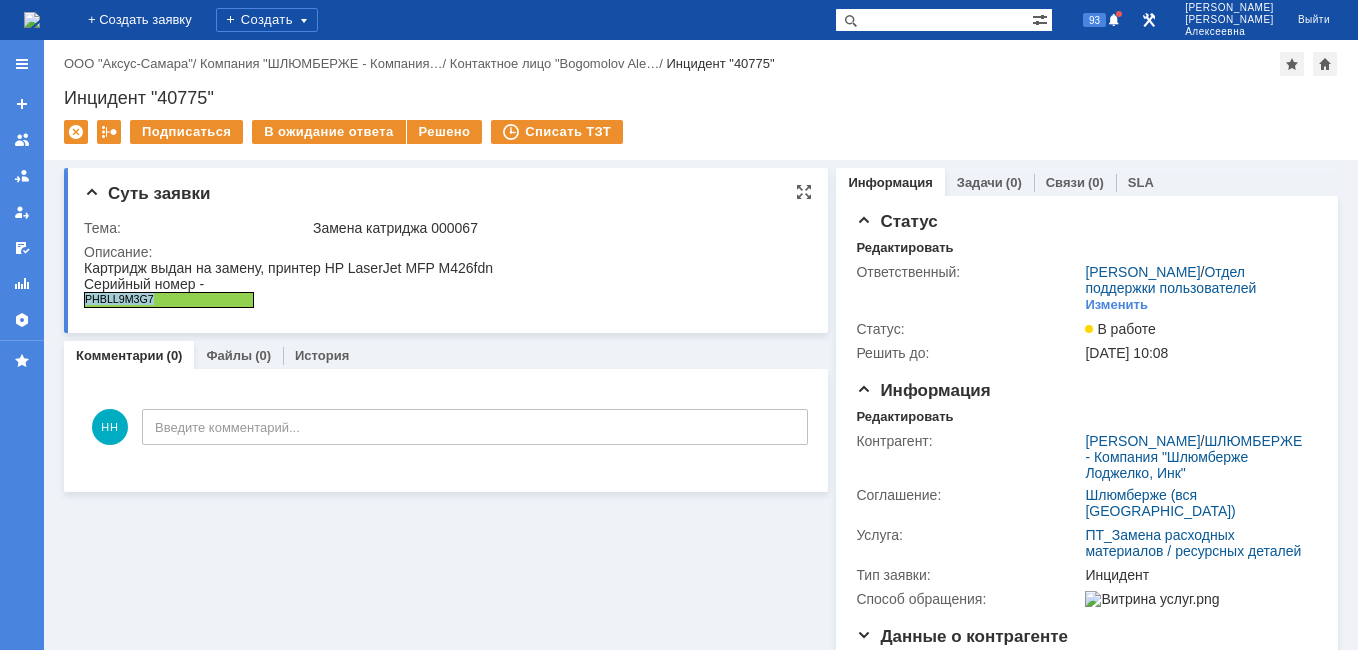 drag, startPoint x: 154, startPoint y: 298, endPoint x: 85, endPoint y: 302, distance: 69.115845 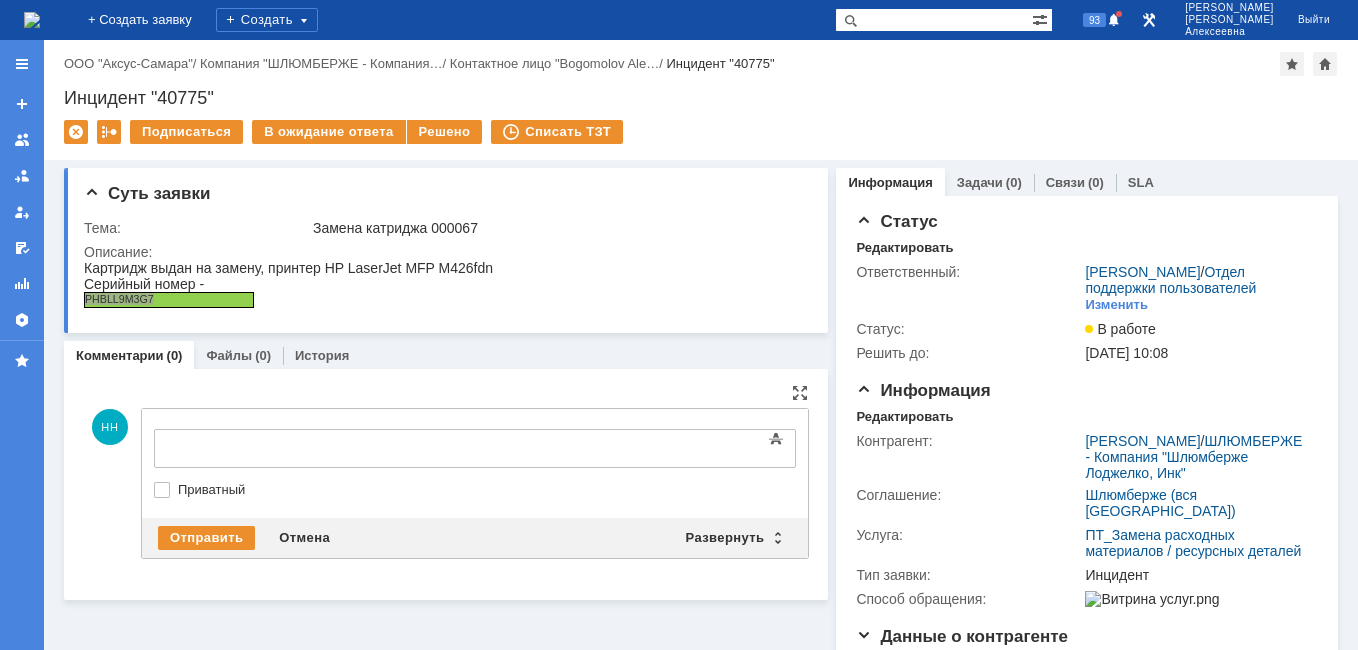 scroll, scrollTop: 0, scrollLeft: 0, axis: both 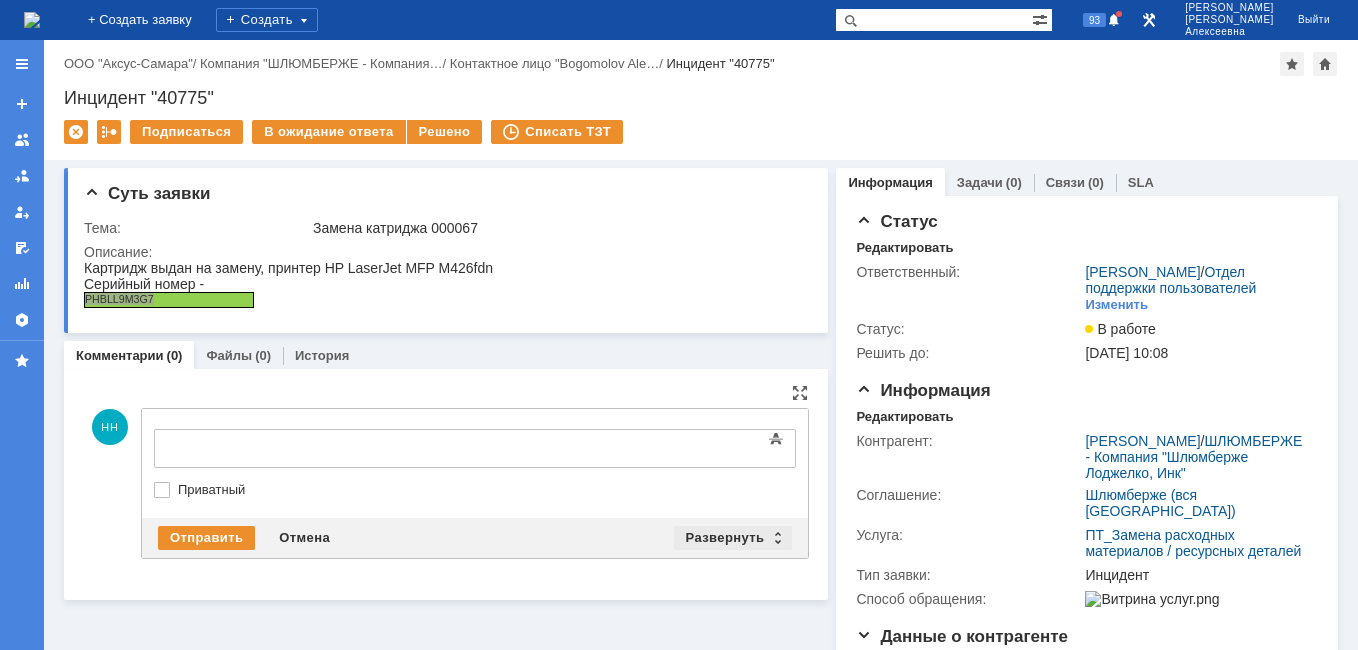 click on "Развернуть" at bounding box center (733, 538) 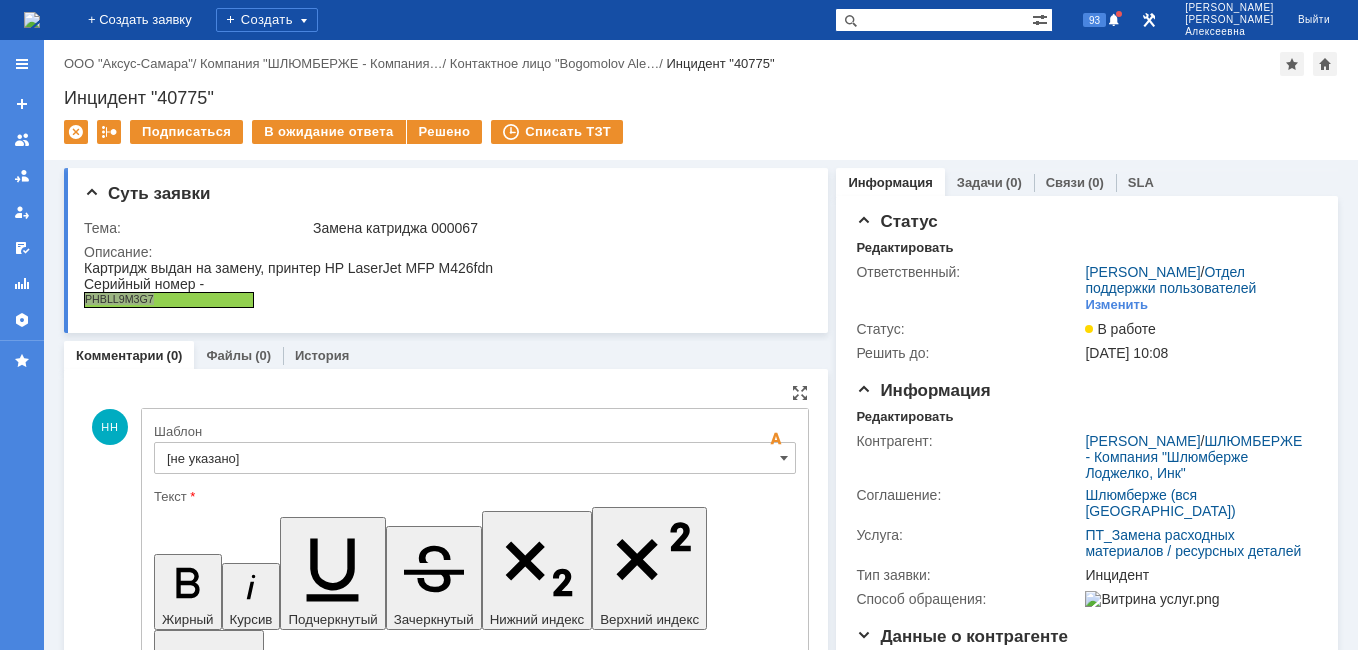 scroll, scrollTop: 0, scrollLeft: 0, axis: both 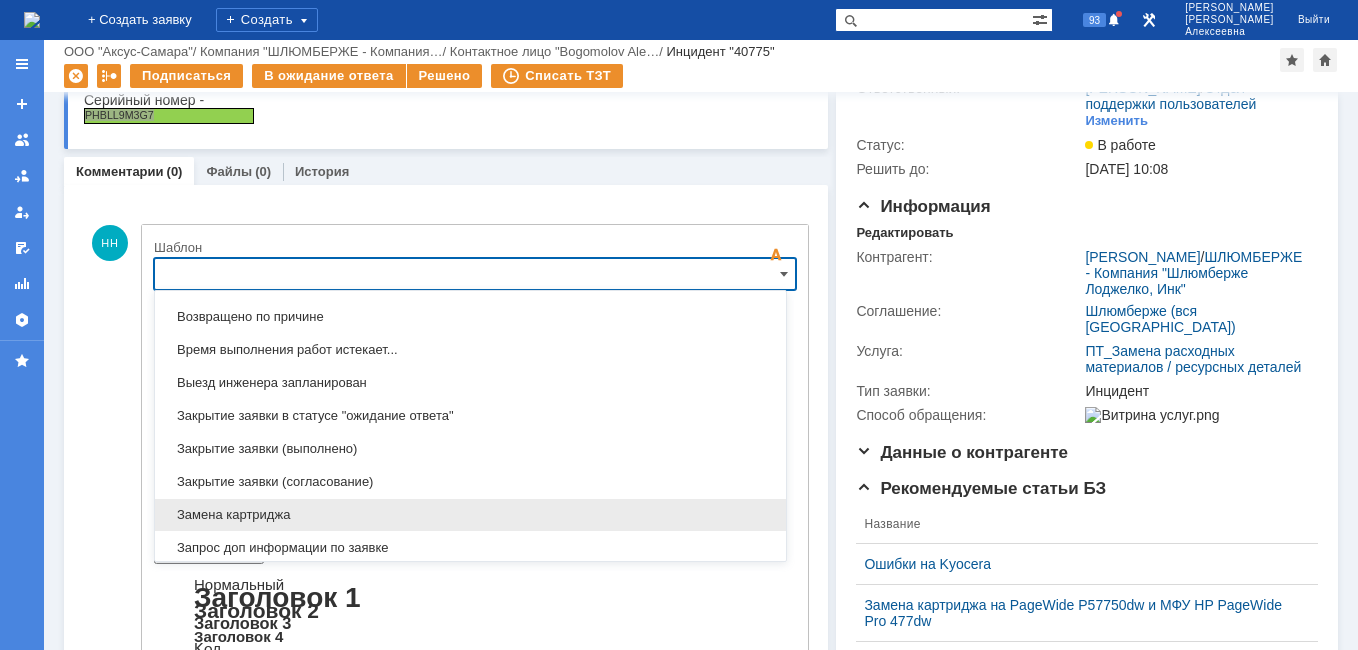 click on "Замена картриджа" at bounding box center [470, 515] 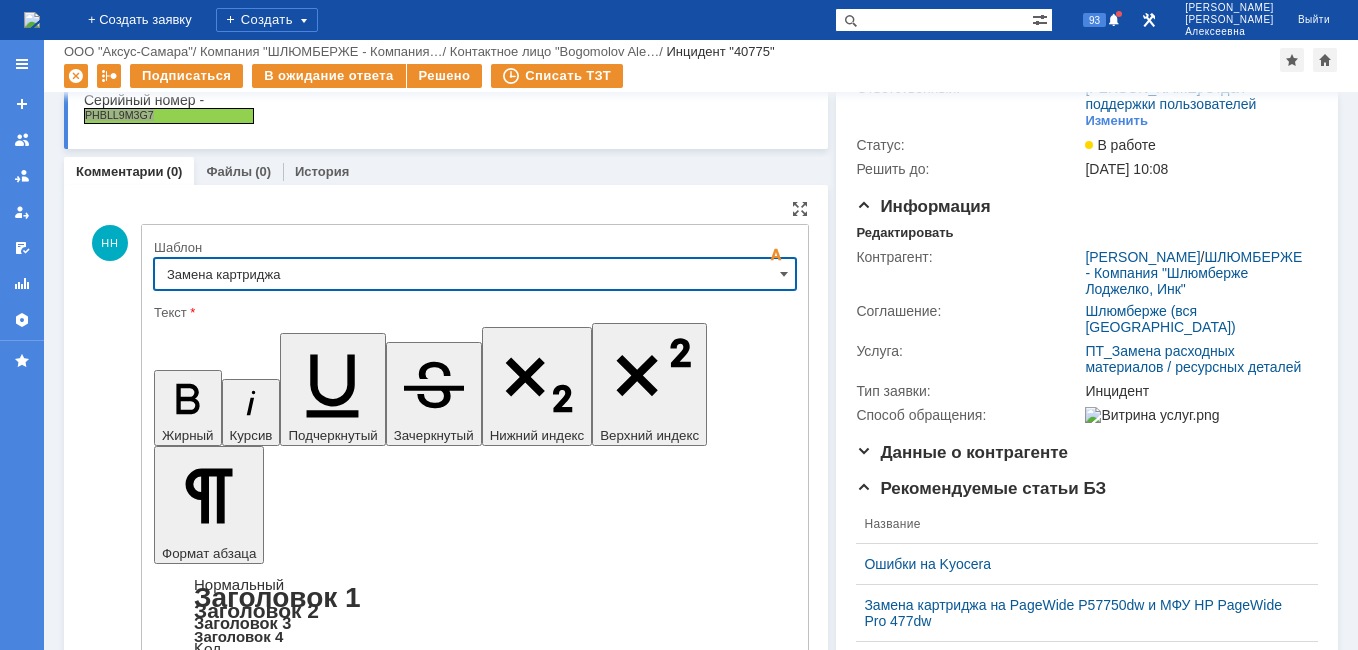 type on "Замена картриджа" 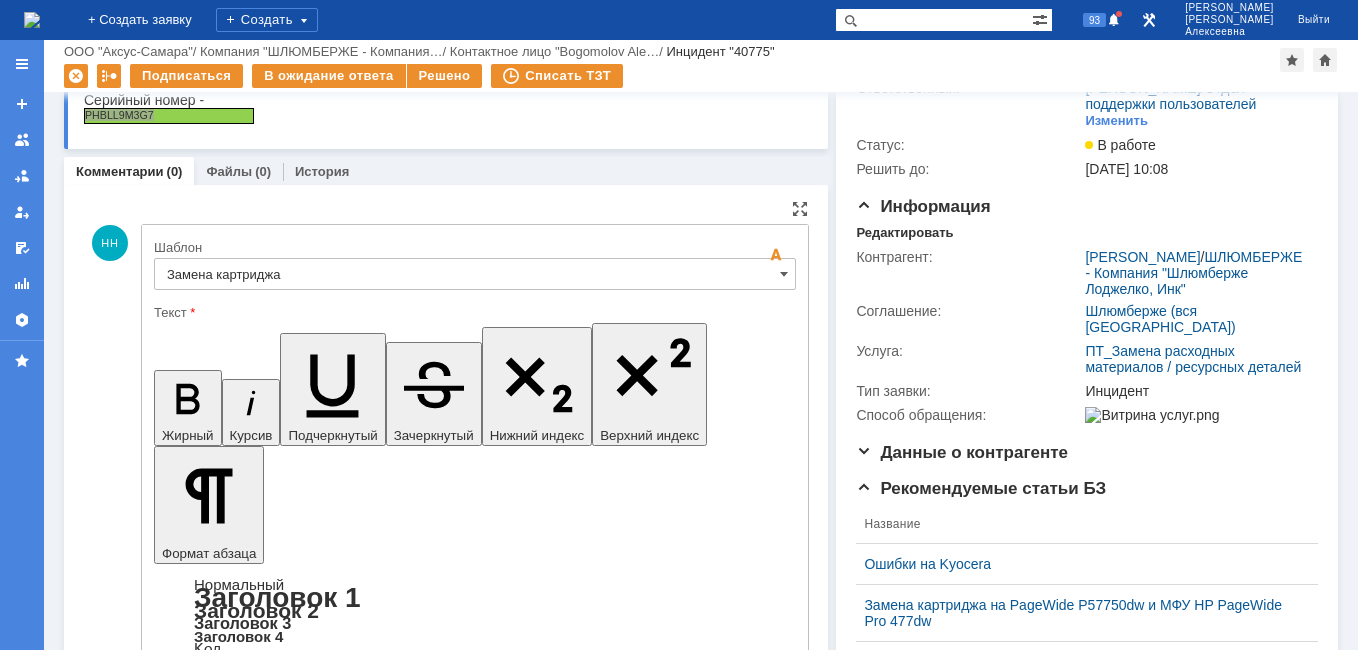 drag, startPoint x: 698, startPoint y: 4943, endPoint x: 487, endPoint y: 4921, distance: 212.14381 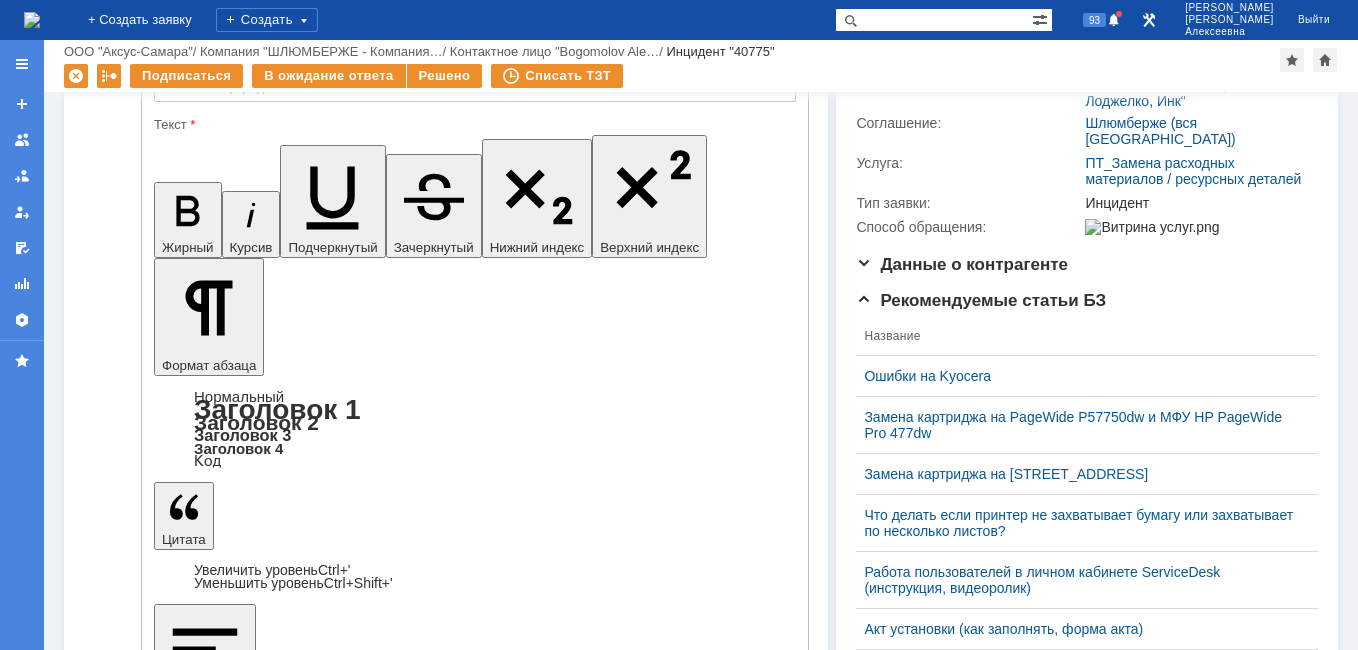 scroll, scrollTop: 316, scrollLeft: 0, axis: vertical 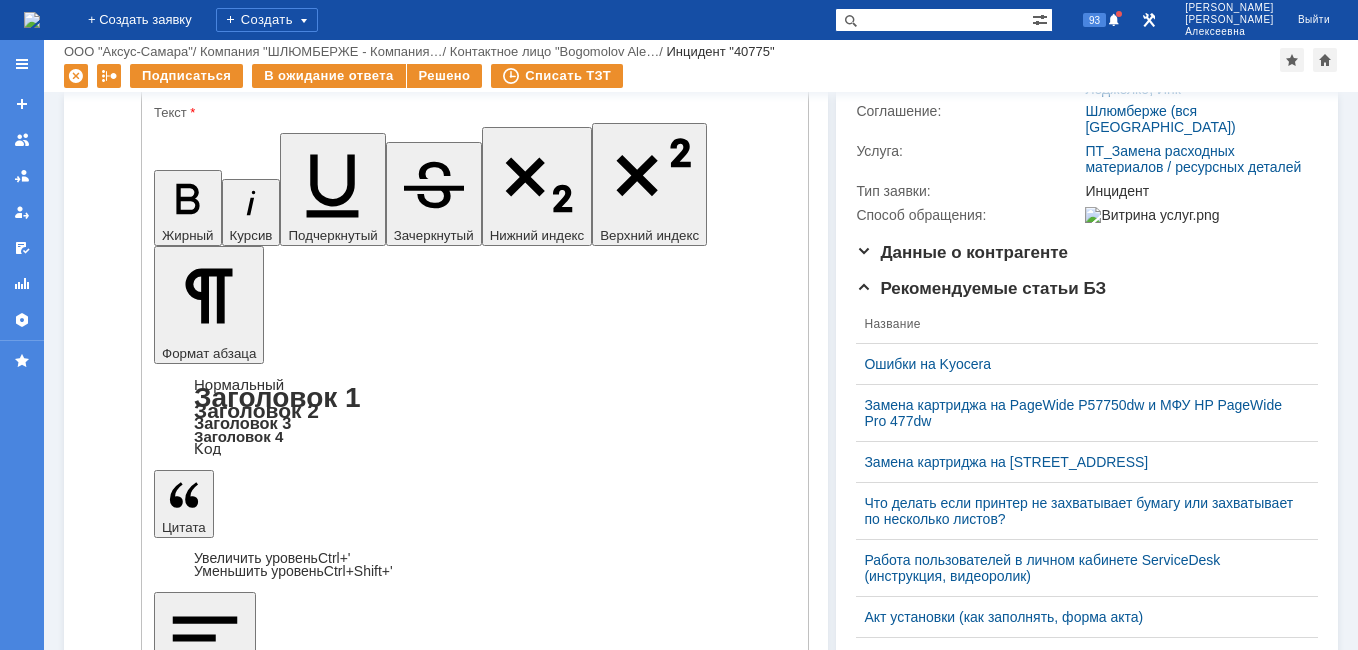 click on "Отправить" at bounding box center (206, 5020) 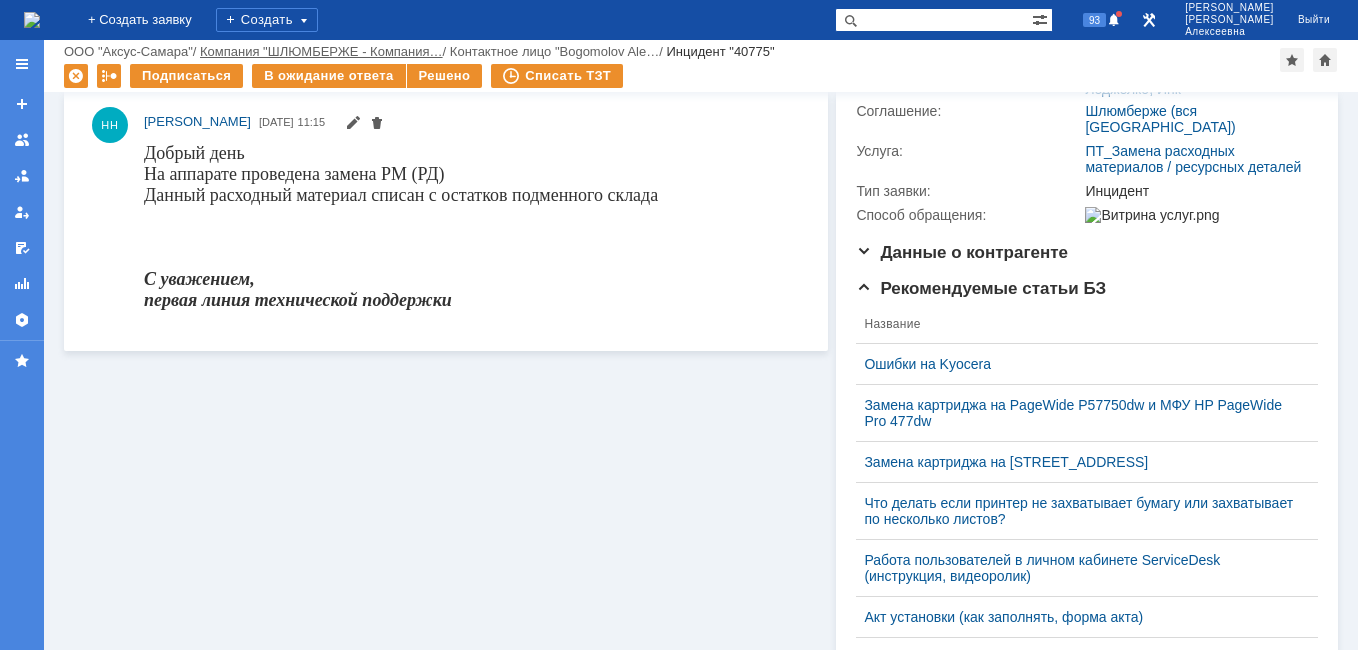 scroll, scrollTop: 0, scrollLeft: 0, axis: both 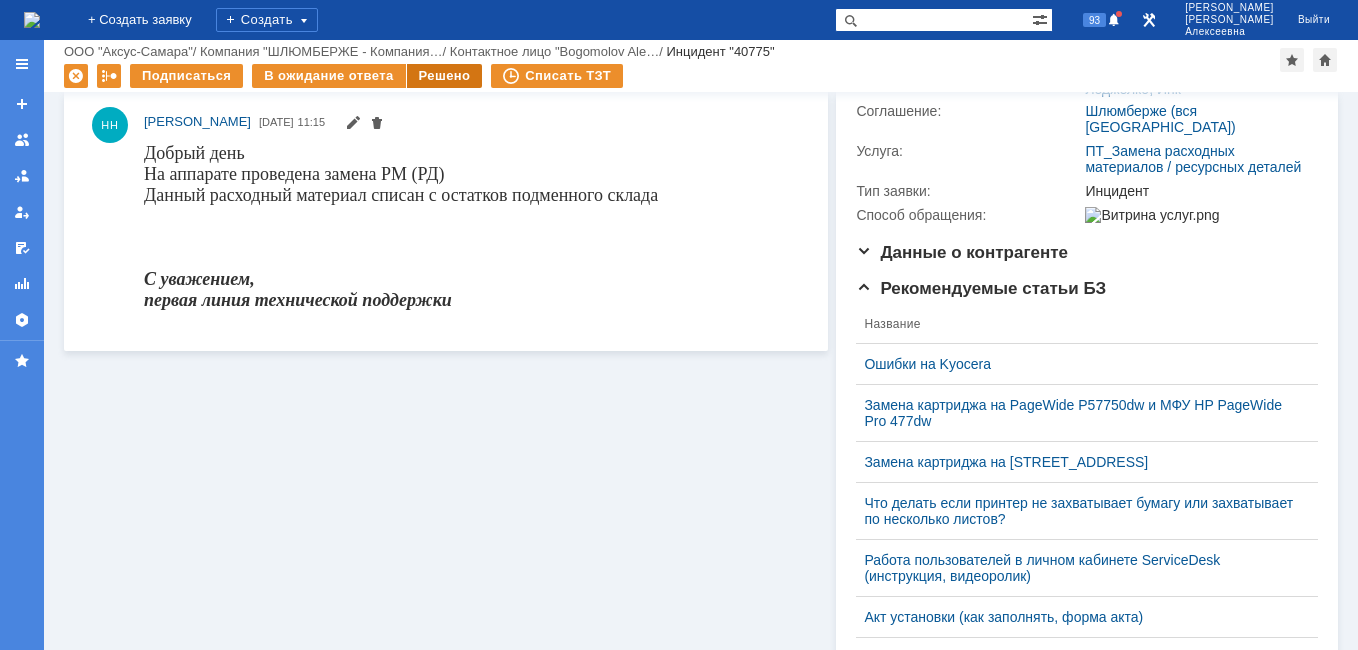 click on "Решено" at bounding box center [445, 76] 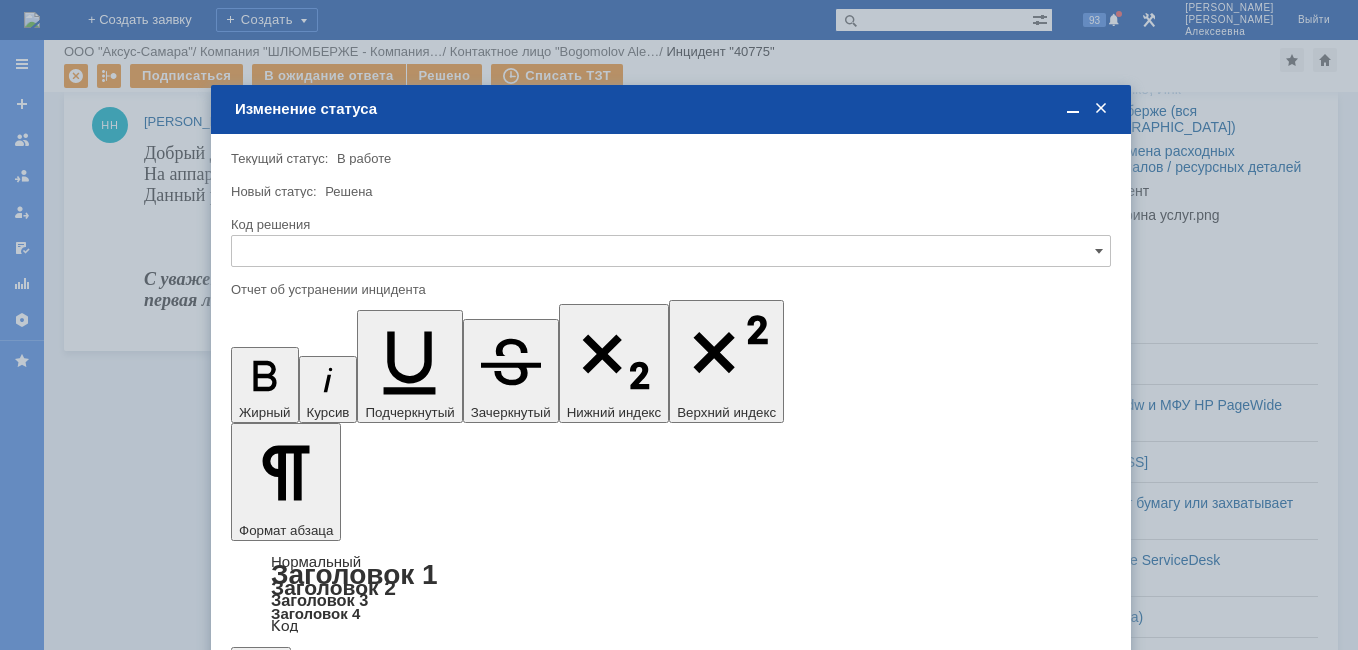 scroll, scrollTop: 0, scrollLeft: 0, axis: both 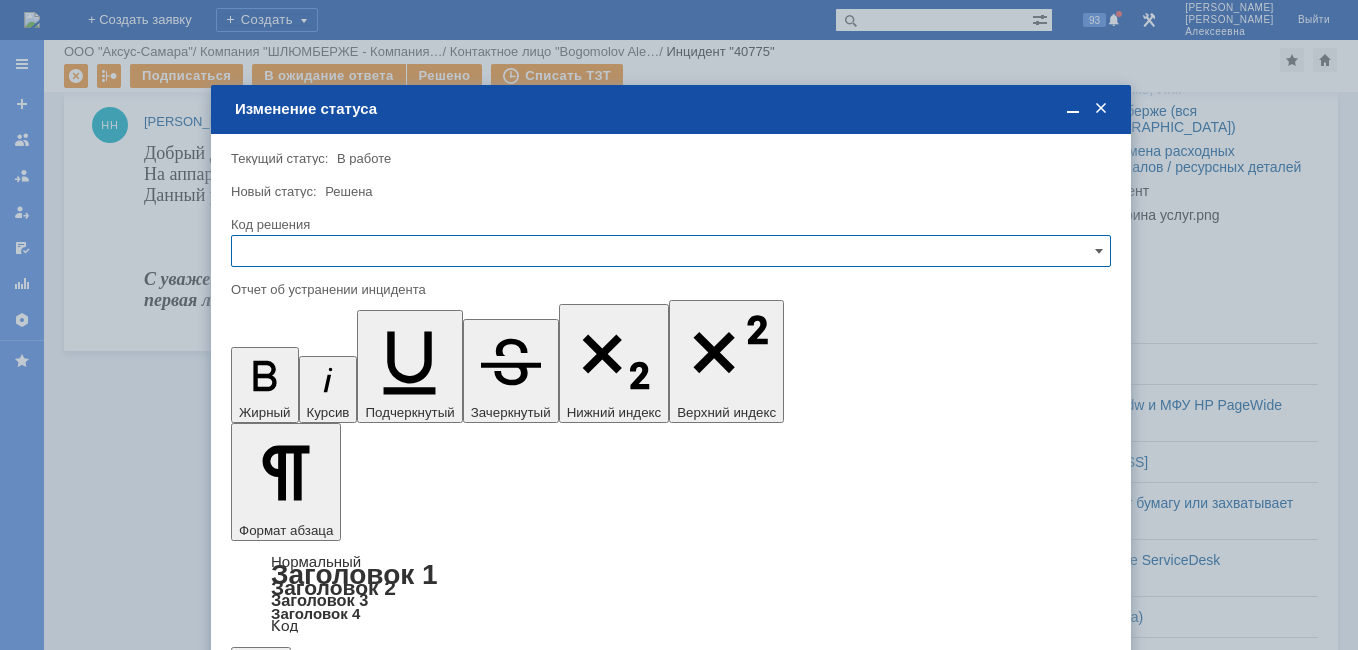 click at bounding box center [671, 251] 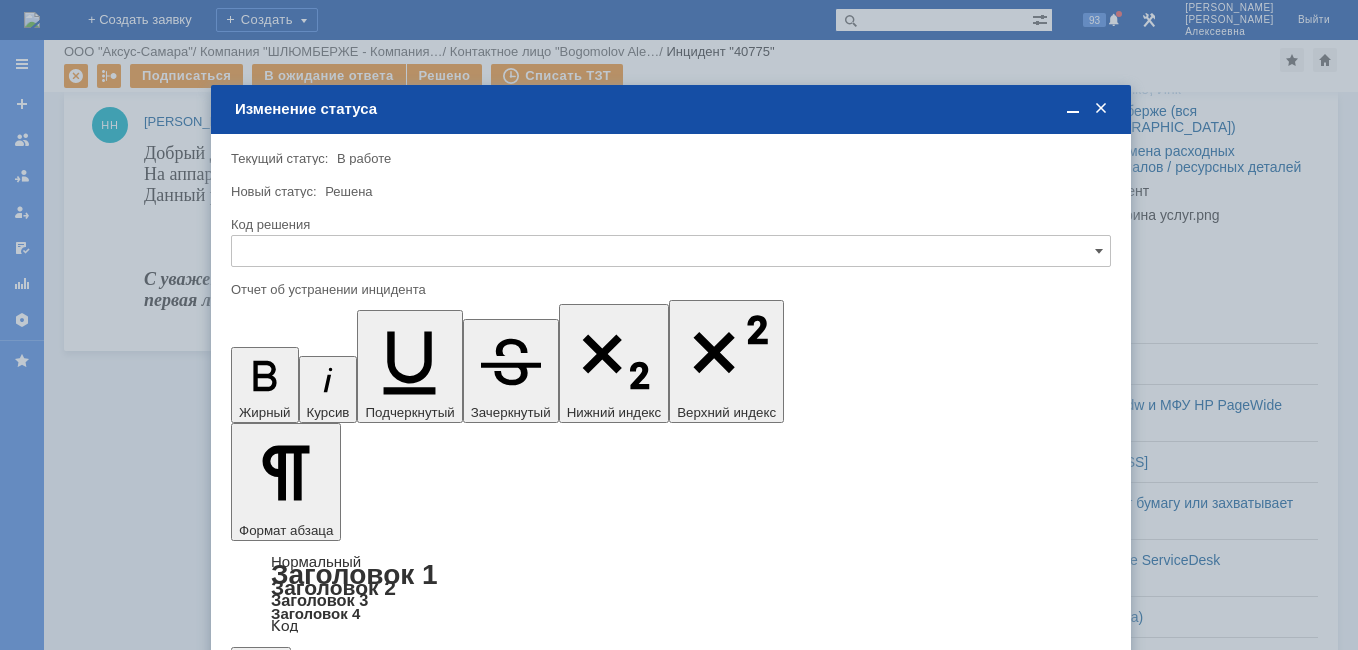 click on "Решено" at bounding box center [671, 387] 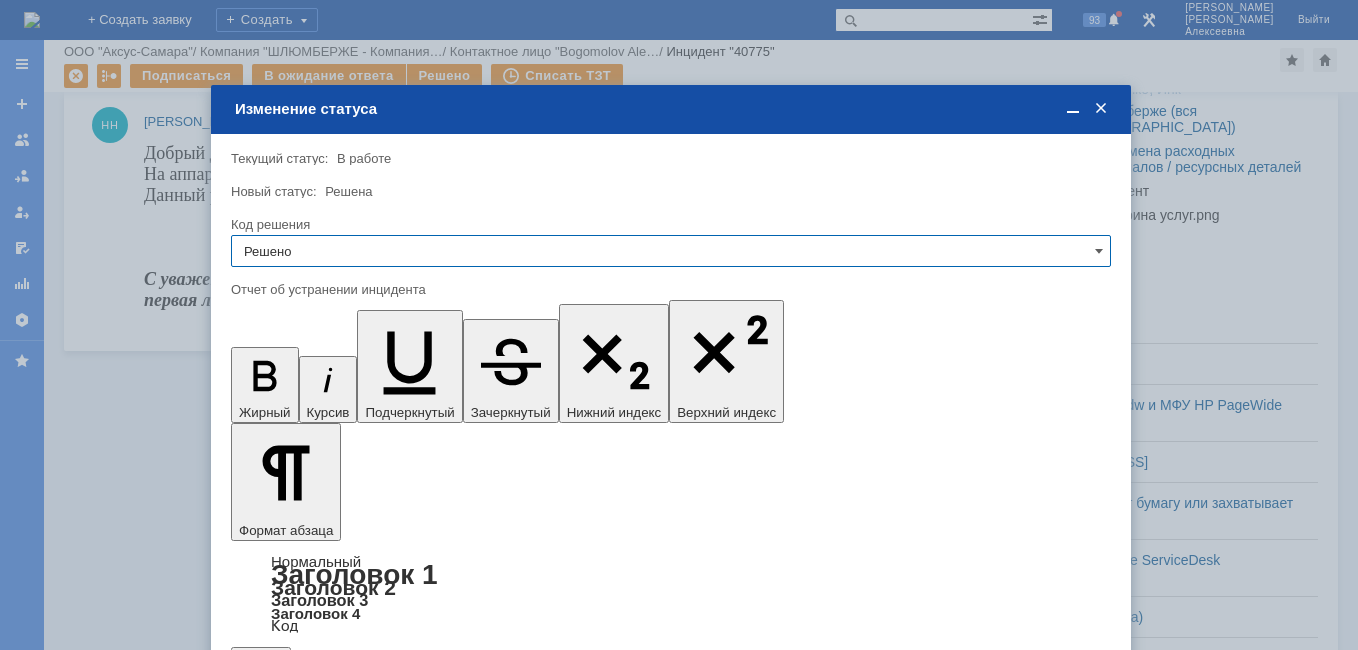type on "Решено" 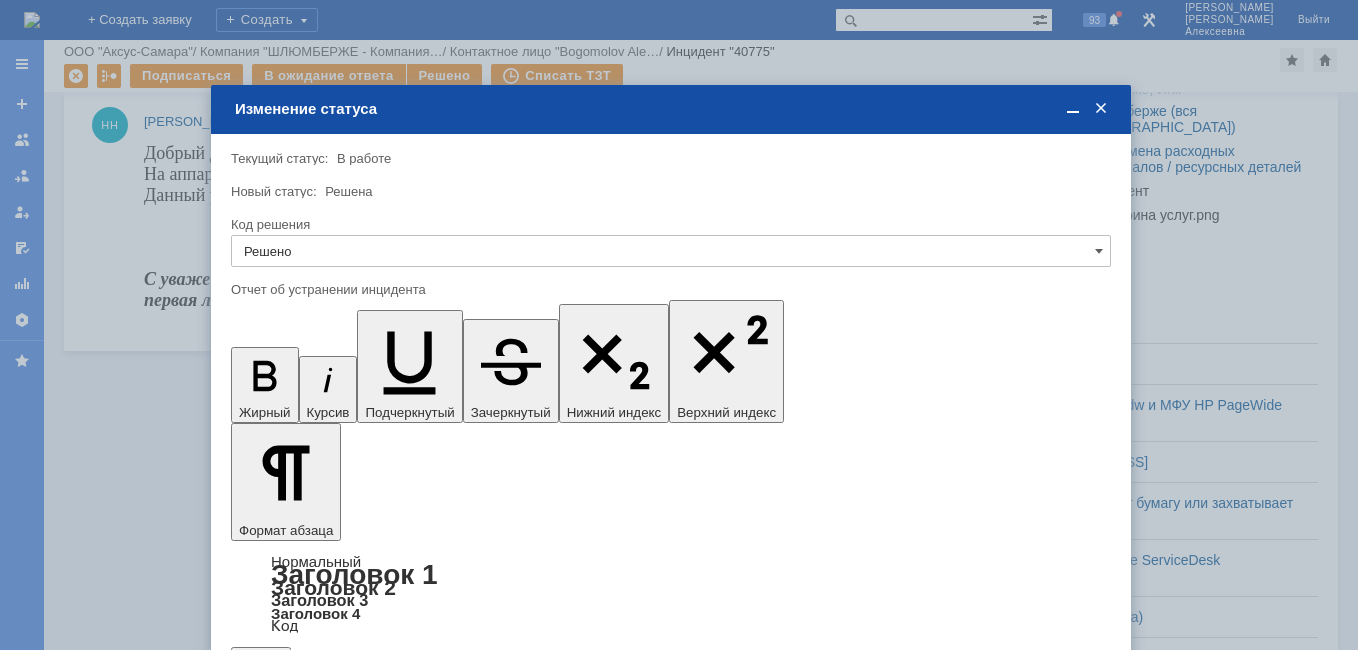 click on "Сохранить" at bounding box center [291, 688] 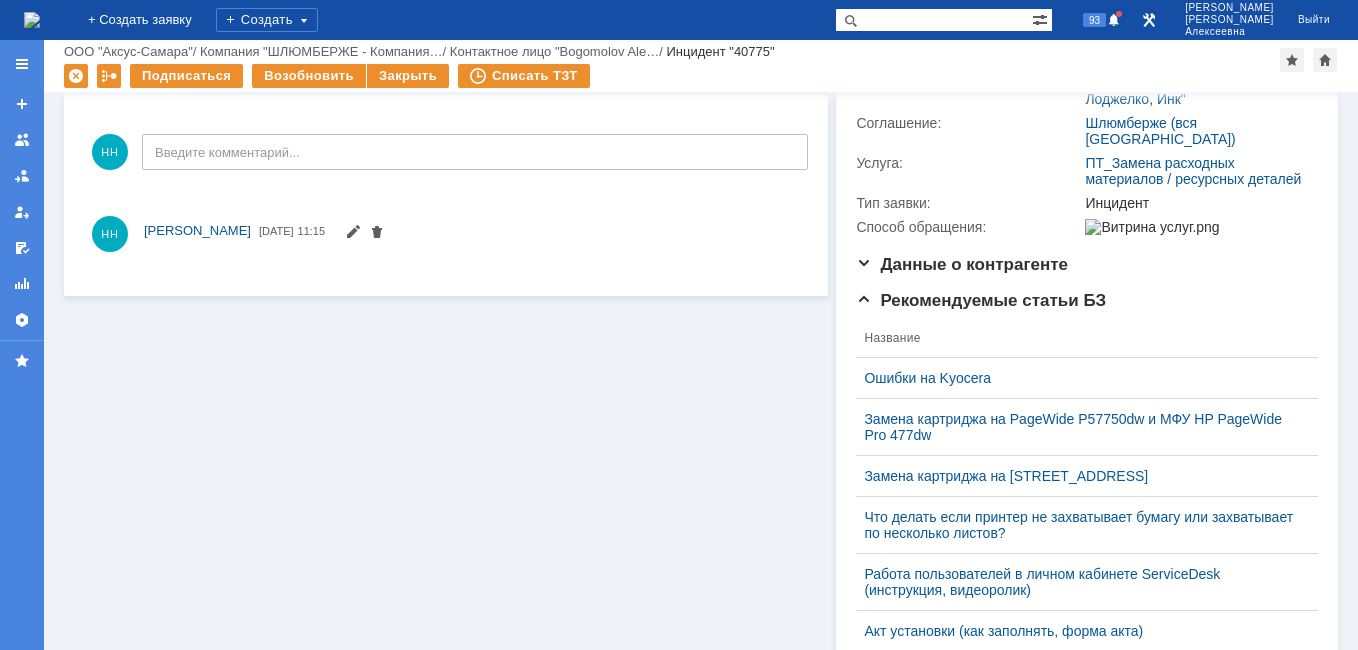scroll, scrollTop: 316, scrollLeft: 0, axis: vertical 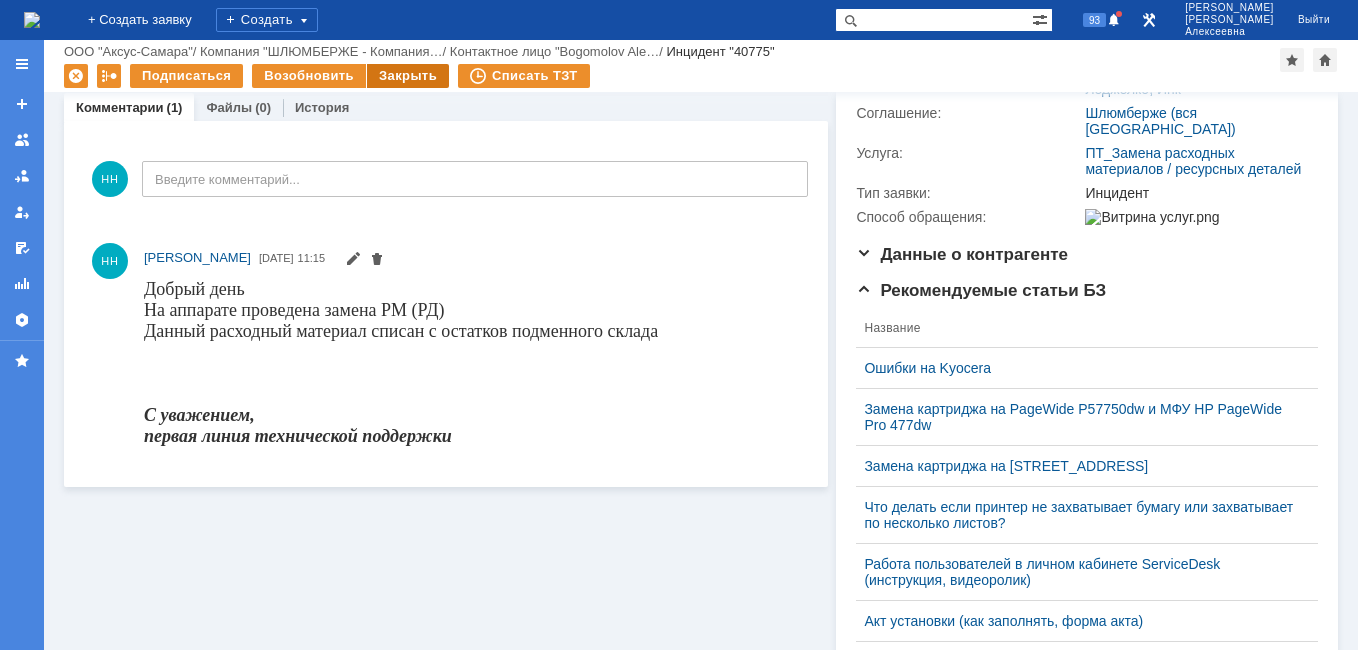 click on "Закрыть" at bounding box center (408, 76) 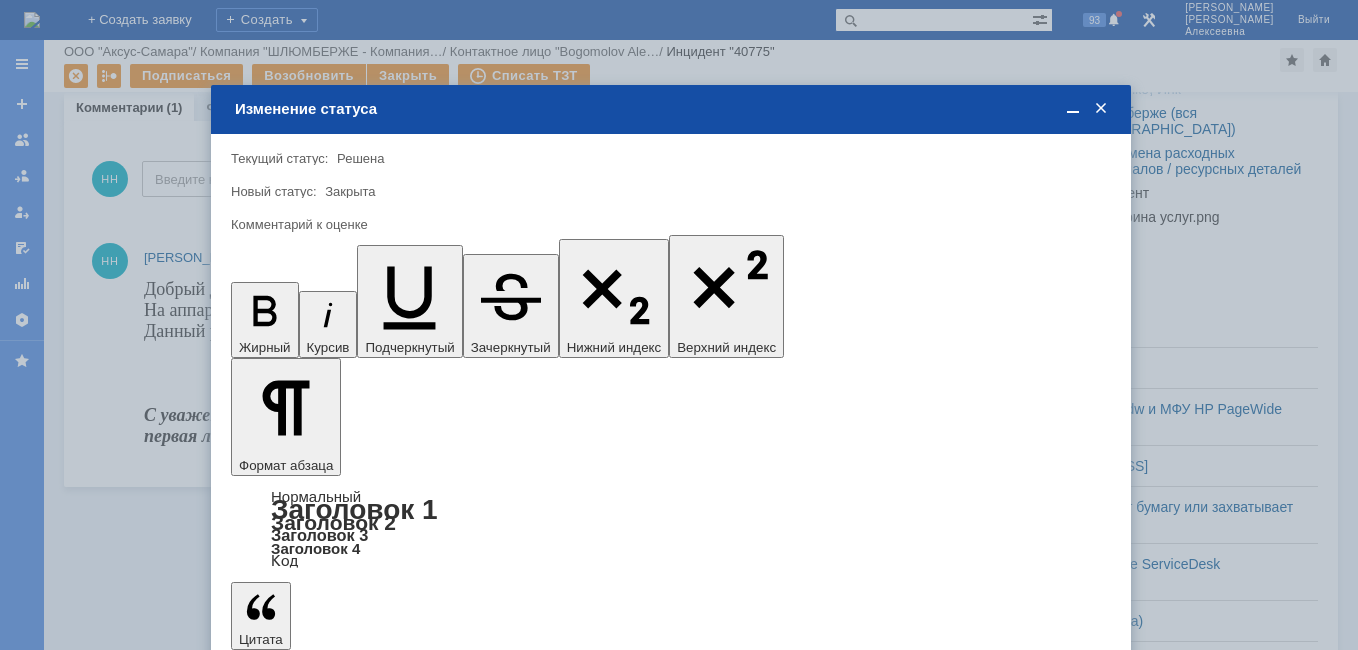 scroll, scrollTop: 0, scrollLeft: 0, axis: both 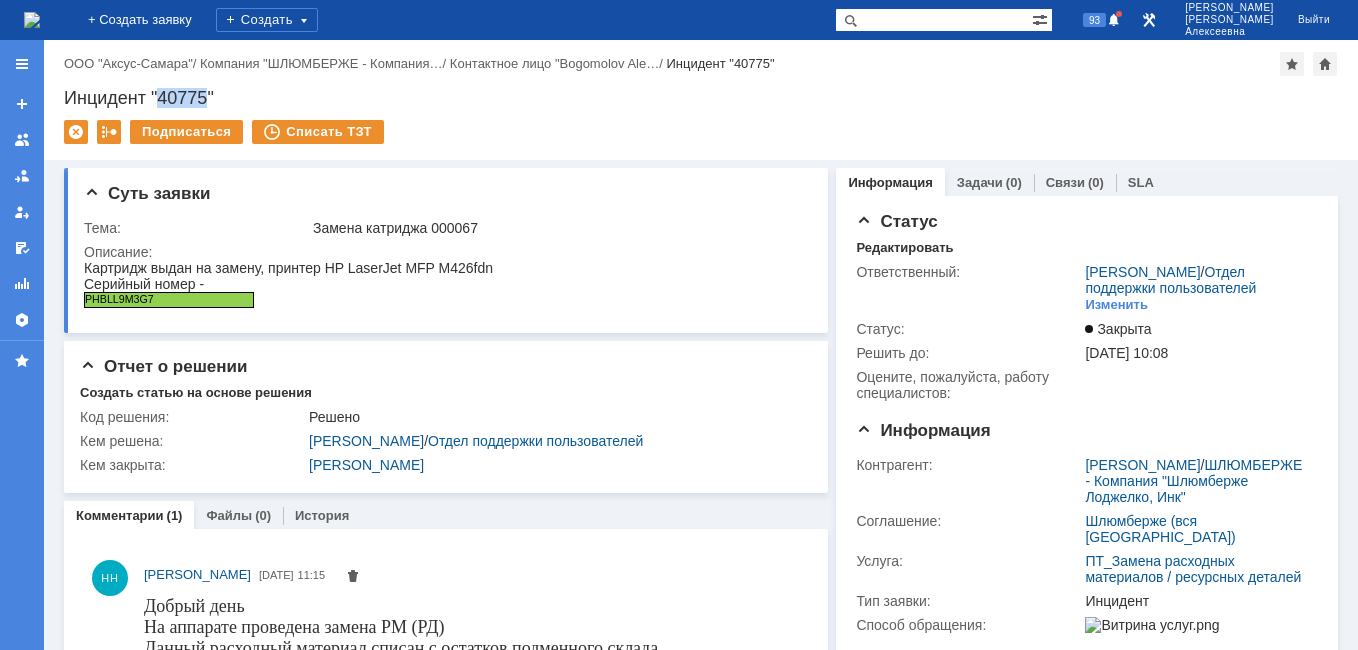 drag, startPoint x: 208, startPoint y: 99, endPoint x: 158, endPoint y: 94, distance: 50.24938 